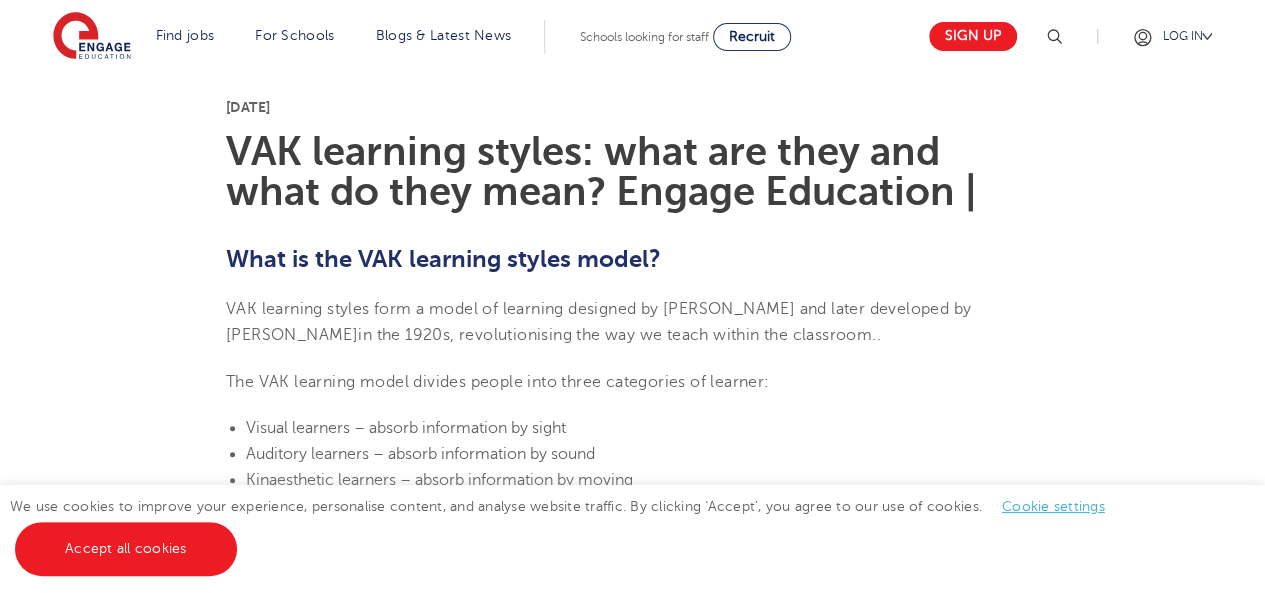 scroll, scrollTop: 500, scrollLeft: 0, axis: vertical 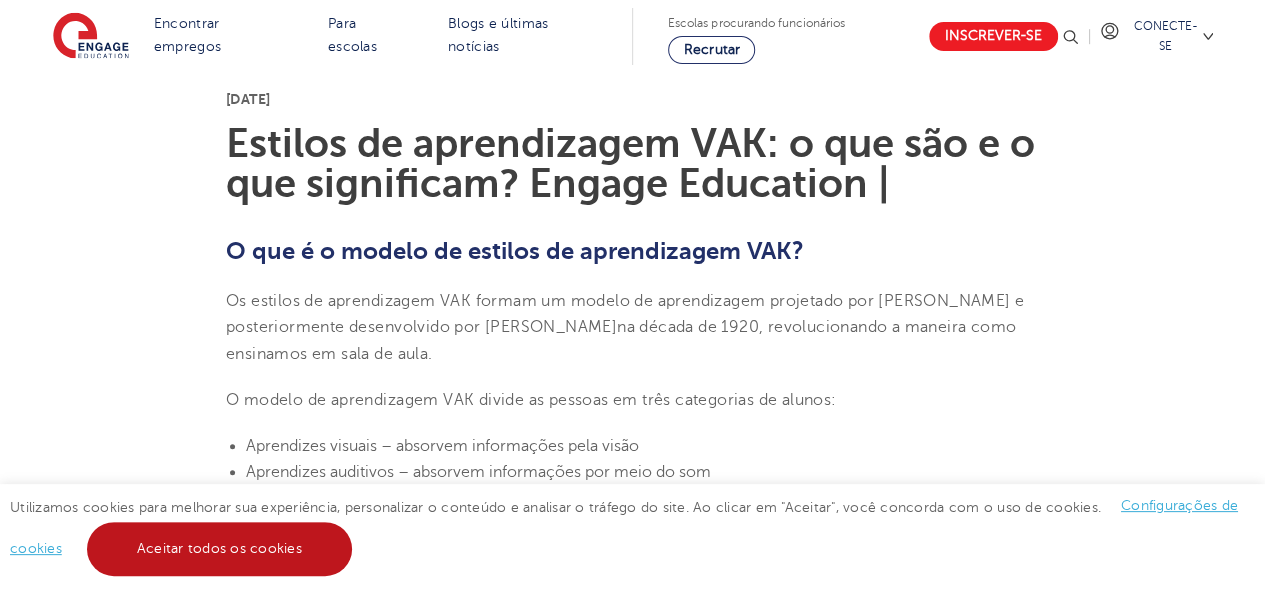 click on "Aceitar todos os cookies" at bounding box center [219, 548] 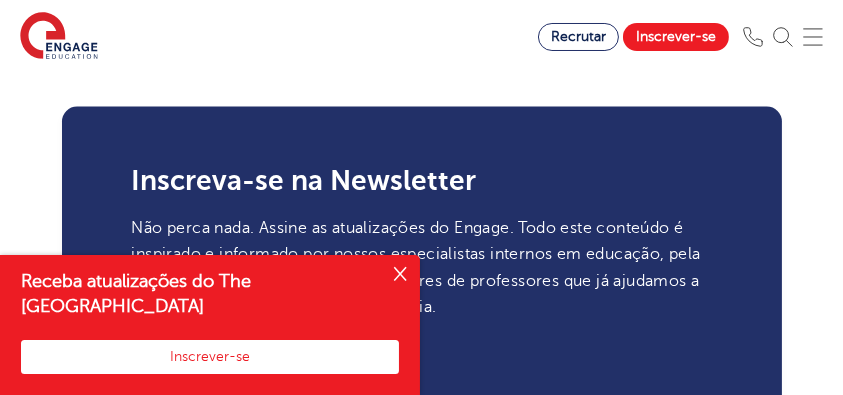 scroll, scrollTop: 2666, scrollLeft: 0, axis: vertical 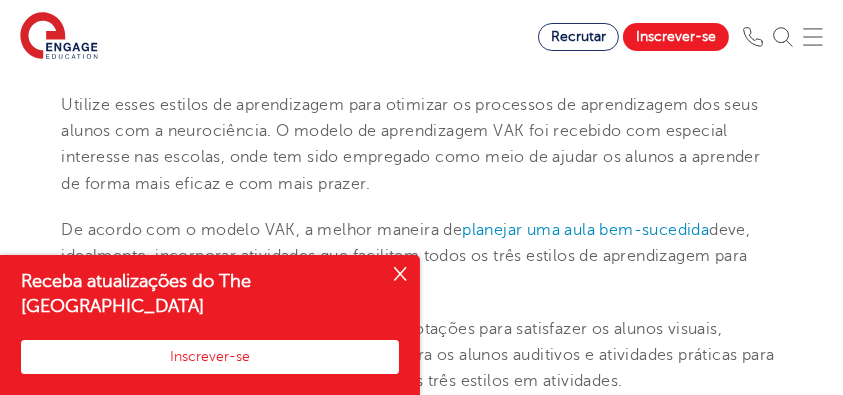drag, startPoint x: 400, startPoint y: 270, endPoint x: 458, endPoint y: 230, distance: 70.45566 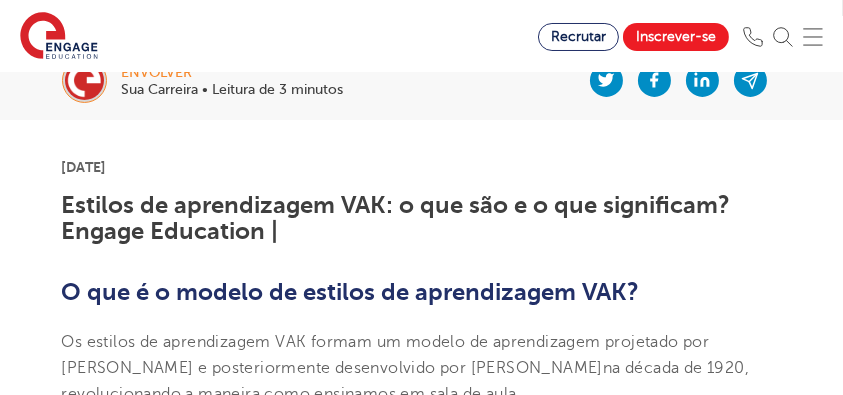 scroll, scrollTop: 466, scrollLeft: 0, axis: vertical 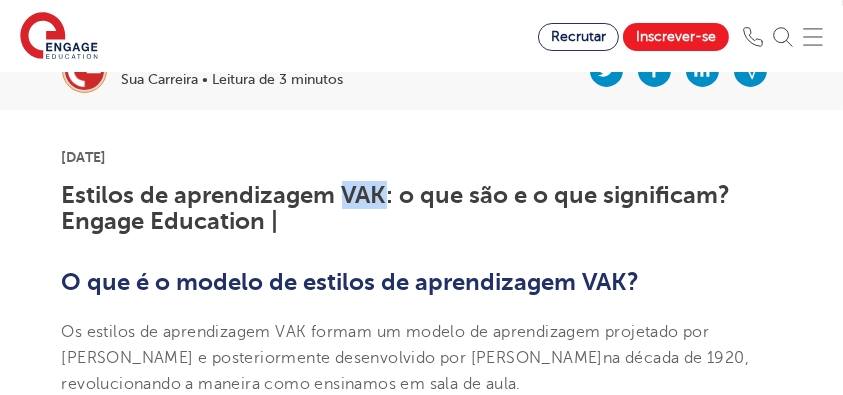 drag, startPoint x: 341, startPoint y: 192, endPoint x: 385, endPoint y: 192, distance: 44 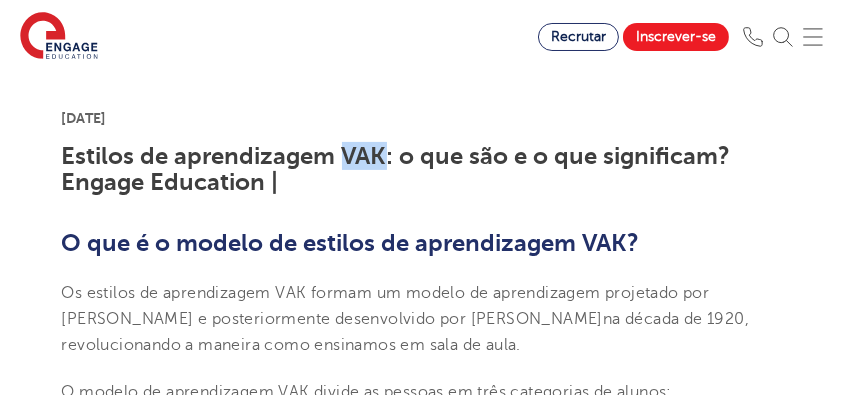 scroll, scrollTop: 533, scrollLeft: 0, axis: vertical 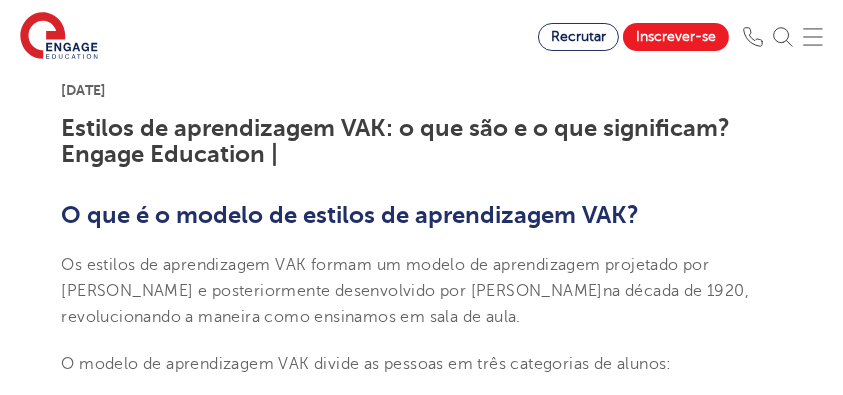 click on "Estilos de aprendizagem VAK: o que são e o que significam? Engage Education |" at bounding box center (422, 141) 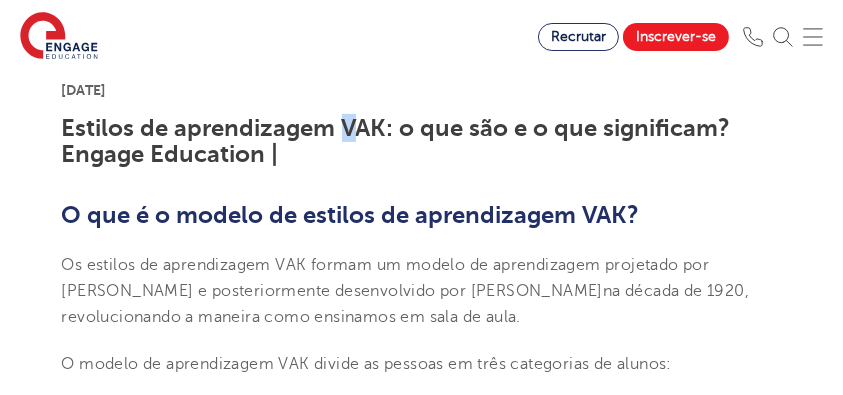 click on "Estilos de aprendizagem VAK: o que são e o que significam? Engage Education |" at bounding box center [396, 141] 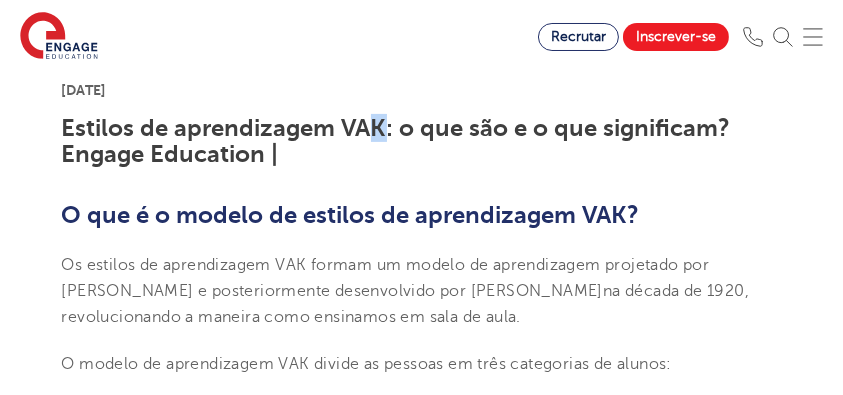 click on "Estilos de aprendizagem VAK: o que são e o que significam? Engage Education |" at bounding box center [396, 141] 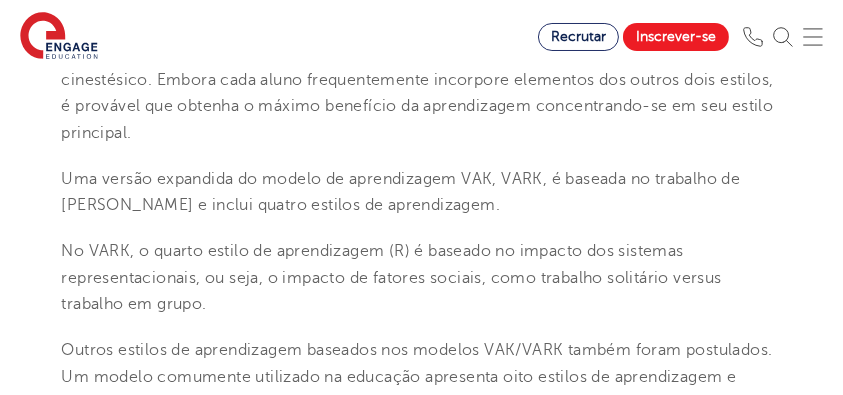 scroll, scrollTop: 1000, scrollLeft: 0, axis: vertical 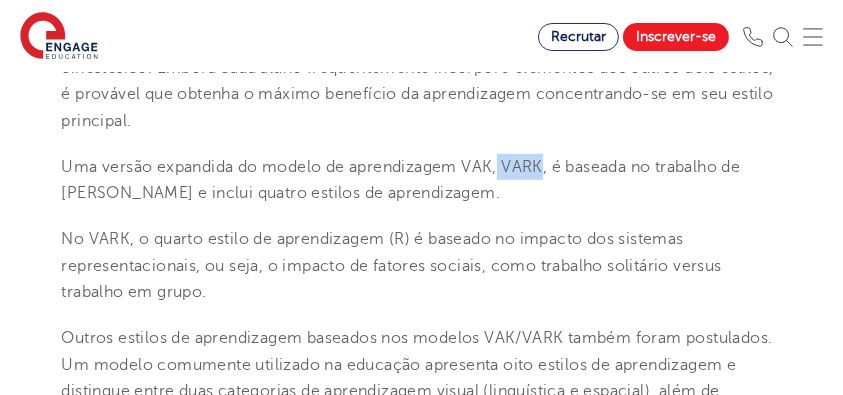 drag, startPoint x: 501, startPoint y: 166, endPoint x: 547, endPoint y: 167, distance: 46.010868 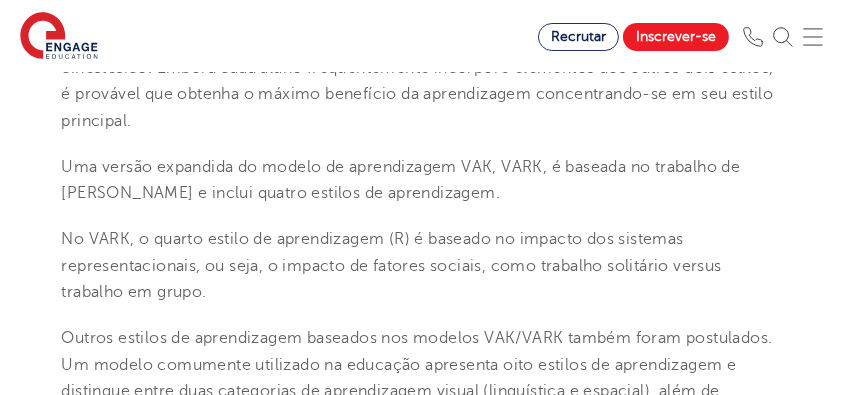 click on "Uma versão expandida do modelo de aprendizagem VAK, VARK, é baseada no trabalho de [PERSON_NAME] e inclui quatro estilos de aprendizagem." at bounding box center [422, 180] 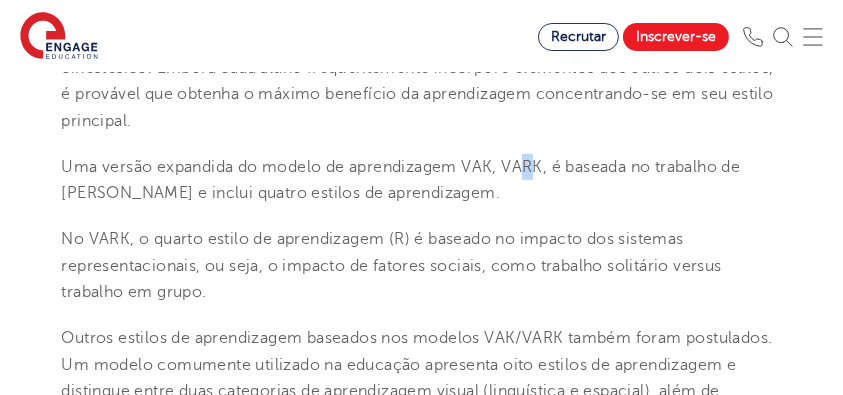 click on "Uma versão expandida do modelo de aprendizagem VAK, VARK, é baseada no trabalho de [PERSON_NAME] e inclui quatro estilos de aprendizagem." at bounding box center [401, 180] 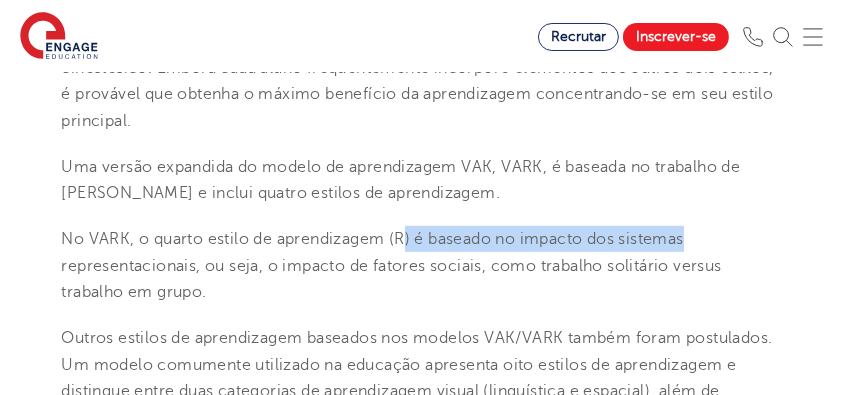 drag, startPoint x: 407, startPoint y: 245, endPoint x: 707, endPoint y: 245, distance: 300 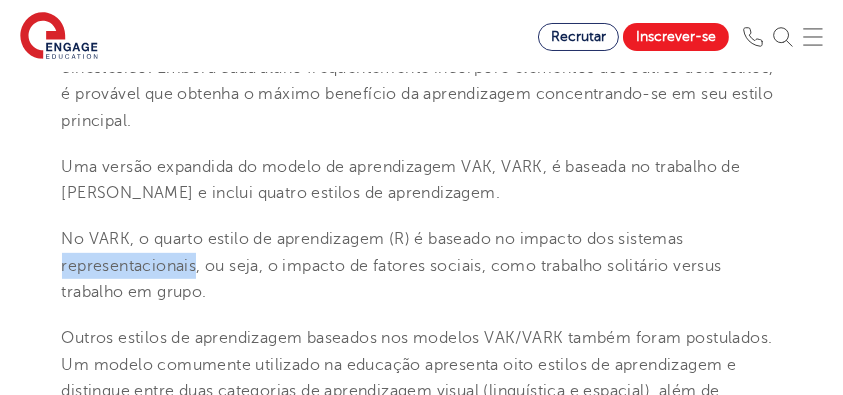 drag, startPoint x: 60, startPoint y: 266, endPoint x: 247, endPoint y: 272, distance: 187.09624 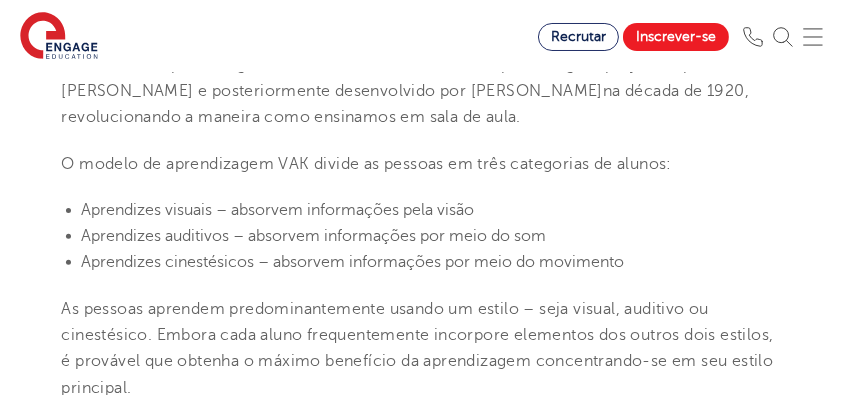 scroll, scrollTop: 733, scrollLeft: 0, axis: vertical 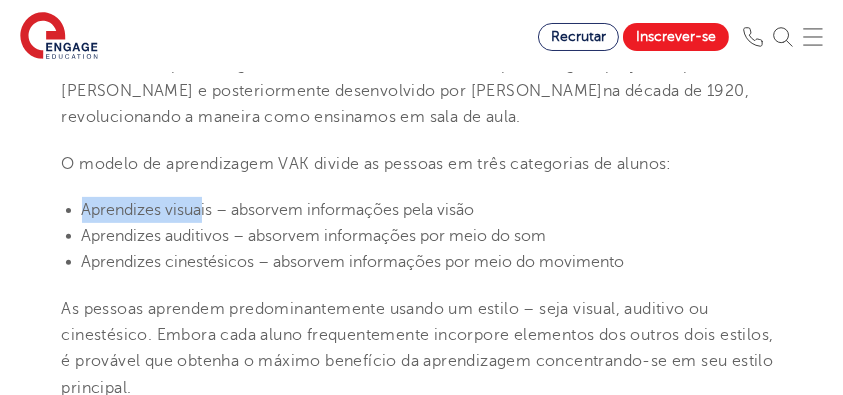 drag, startPoint x: 72, startPoint y: 209, endPoint x: 206, endPoint y: 209, distance: 134 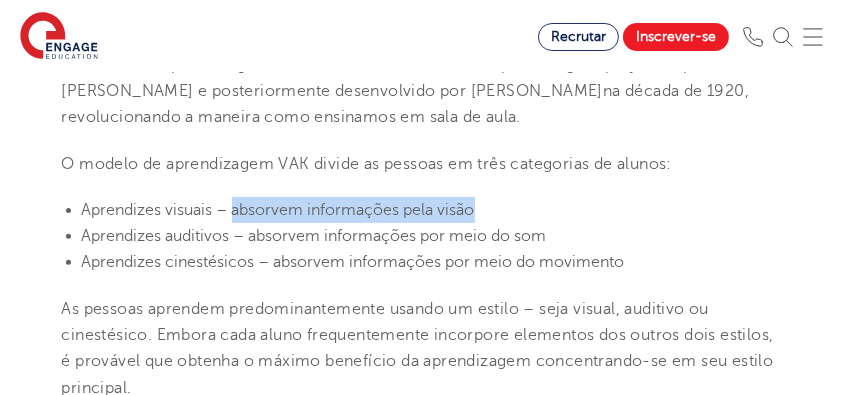 drag, startPoint x: 234, startPoint y: 212, endPoint x: 480, endPoint y: 212, distance: 246 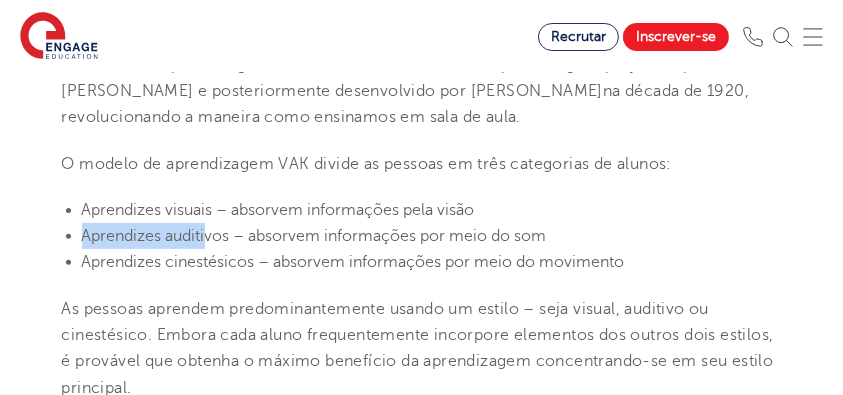 drag, startPoint x: 74, startPoint y: 238, endPoint x: 212, endPoint y: 236, distance: 138.0145 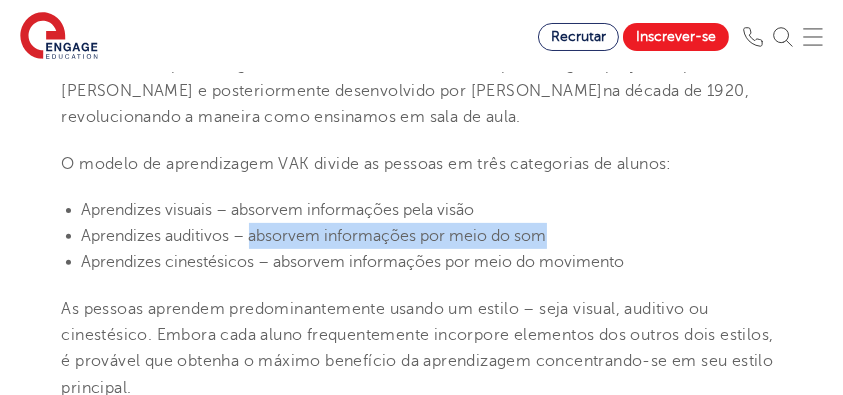 drag, startPoint x: 251, startPoint y: 235, endPoint x: 549, endPoint y: 238, distance: 298.0151 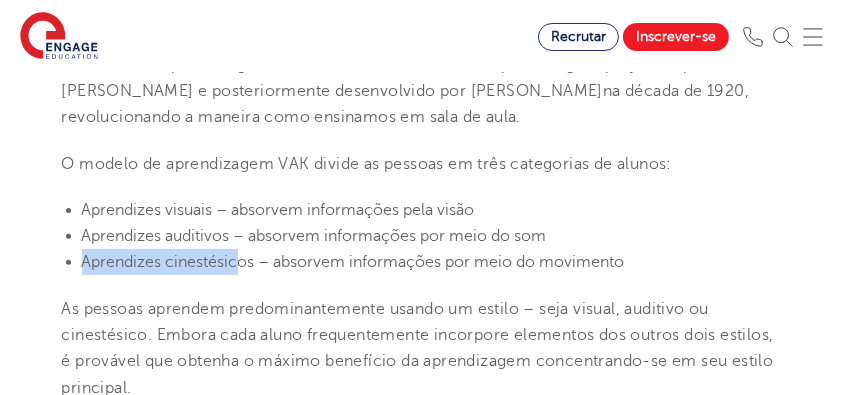 drag, startPoint x: 76, startPoint y: 265, endPoint x: 241, endPoint y: 264, distance: 165.00304 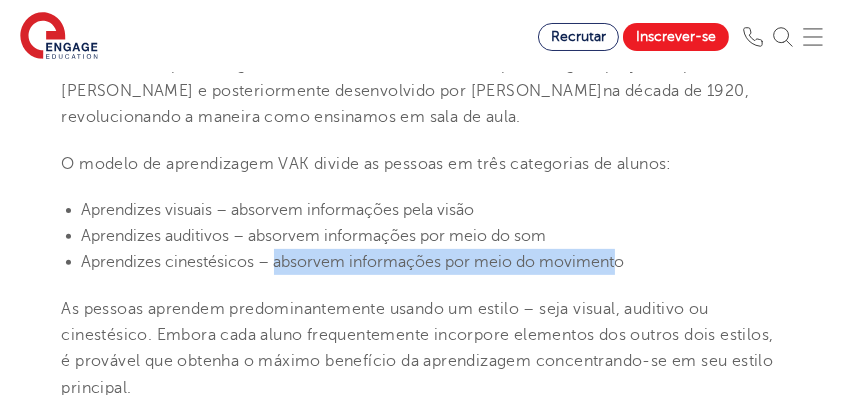 drag, startPoint x: 278, startPoint y: 263, endPoint x: 617, endPoint y: 261, distance: 339.0059 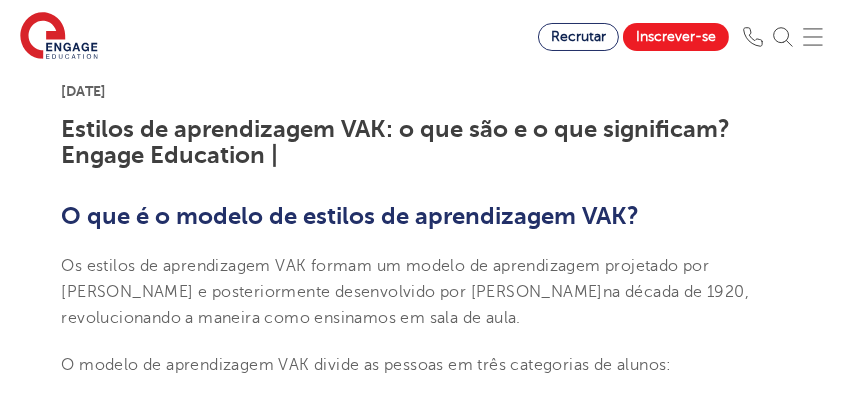 scroll, scrollTop: 533, scrollLeft: 0, axis: vertical 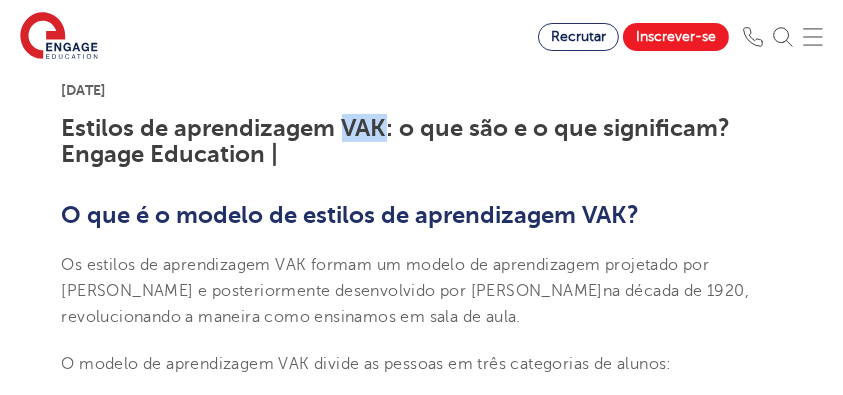 drag, startPoint x: 339, startPoint y: 123, endPoint x: 382, endPoint y: 127, distance: 43.185646 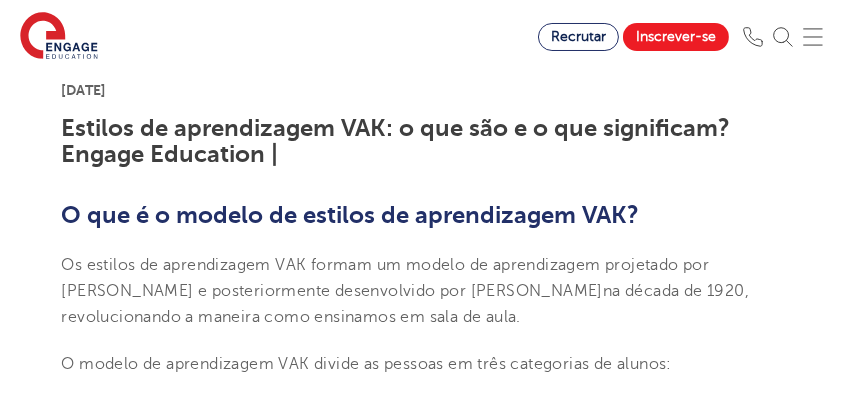 click on "Estilos de aprendizagem VAK: o que são e o que significam? Engage Education |" at bounding box center [422, 141] 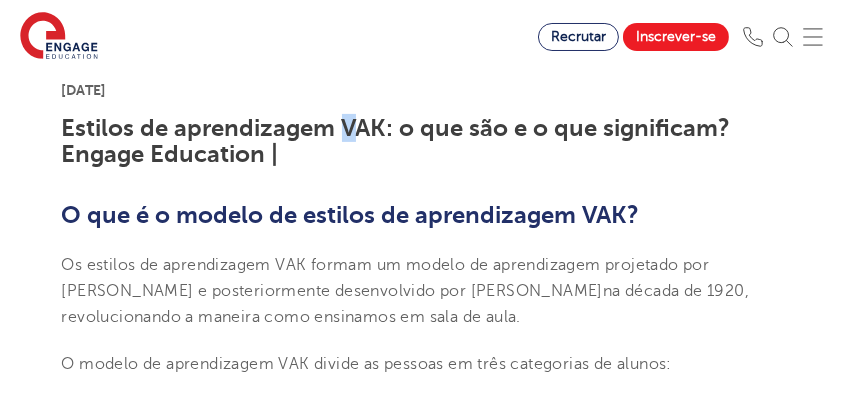 click on "Estilos de aprendizagem VAK: o que são e o que significam? Engage Education |" at bounding box center (396, 141) 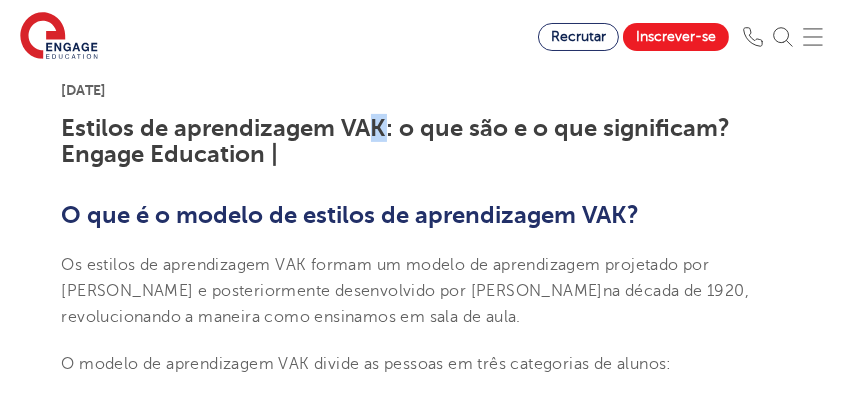 drag, startPoint x: 372, startPoint y: 128, endPoint x: 382, endPoint y: 130, distance: 10.198039 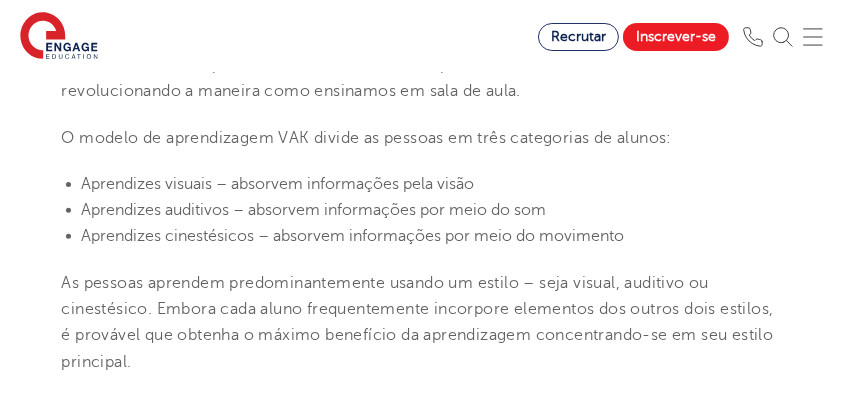 scroll, scrollTop: 800, scrollLeft: 0, axis: vertical 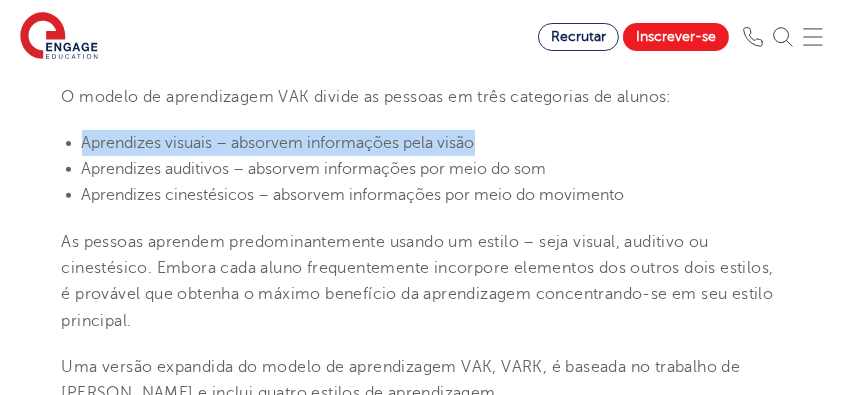 drag, startPoint x: 84, startPoint y: 134, endPoint x: 481, endPoint y: 142, distance: 397.0806 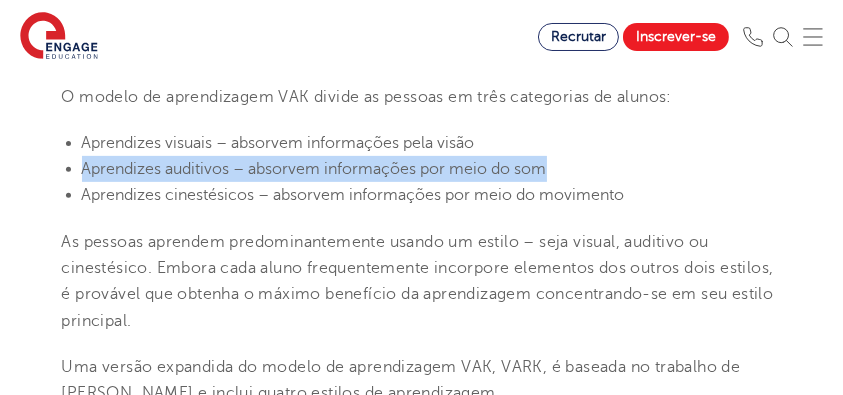 drag, startPoint x: 83, startPoint y: 169, endPoint x: 558, endPoint y: 169, distance: 475 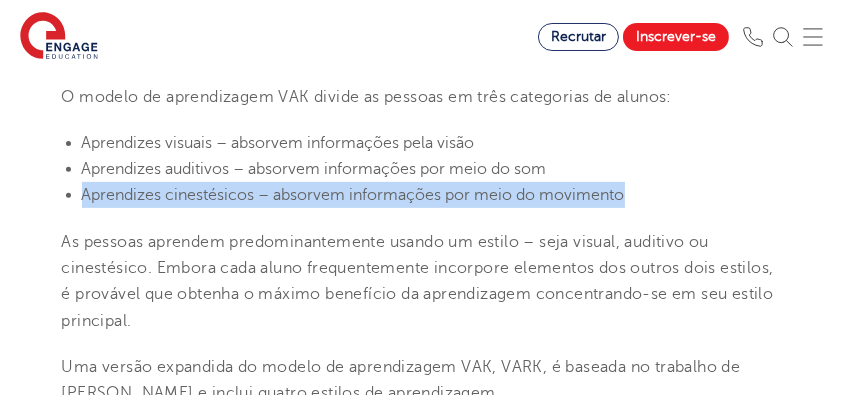 drag, startPoint x: 82, startPoint y: 198, endPoint x: 623, endPoint y: 200, distance: 541.0037 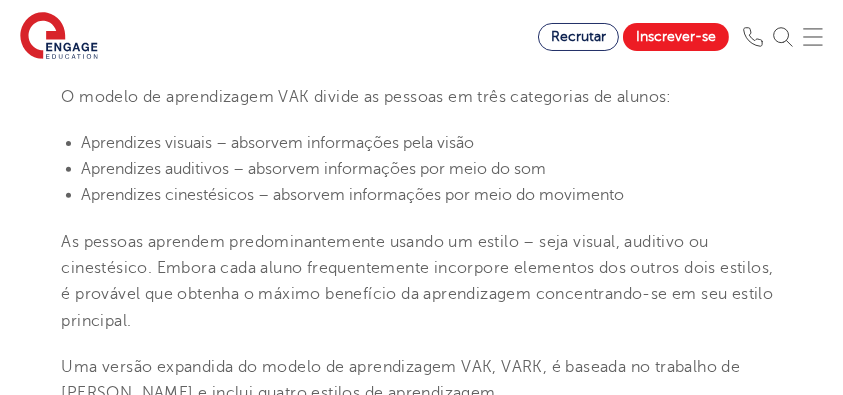 click on "As pessoas aprendem predominantemente usando um estilo – seja visual, auditivo ou cinestésico. Embora cada aluno frequentemente incorpore elementos dos outros dois estilos, é provável que obtenha o máximo benefício da aprendizagem concentrando-se em seu estilo principal." at bounding box center [418, 281] 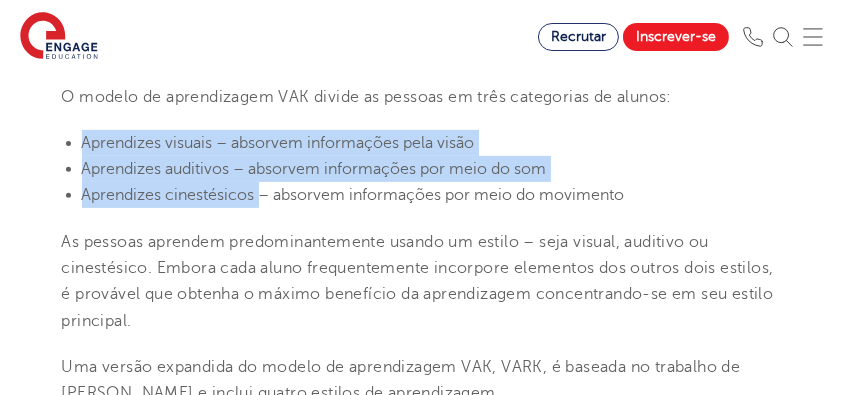 drag, startPoint x: 84, startPoint y: 137, endPoint x: 257, endPoint y: 199, distance: 183.77432 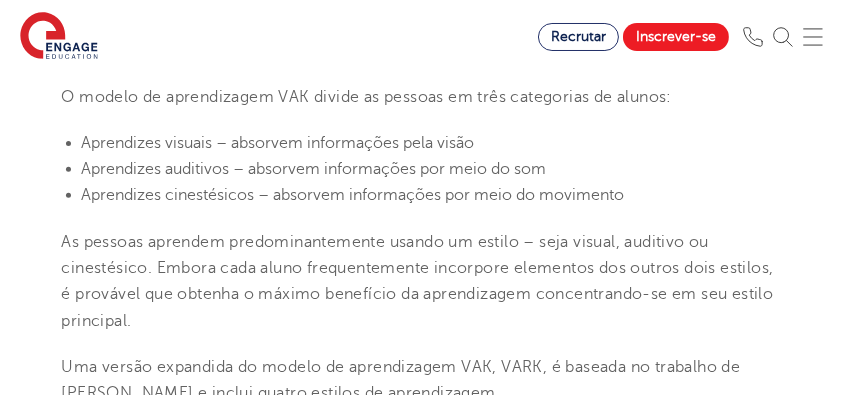 click on "Aprendizes cinestésicos – absorvem informações por meio do movimento" at bounding box center (353, 195) 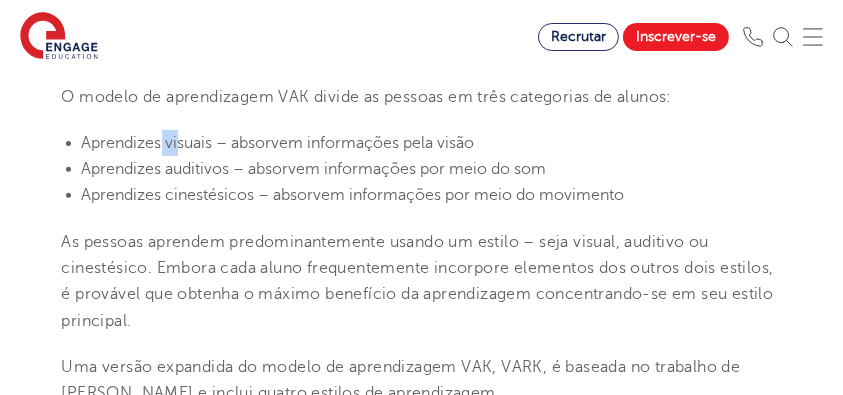 drag, startPoint x: 177, startPoint y: 140, endPoint x: 210, endPoint y: 140, distance: 33 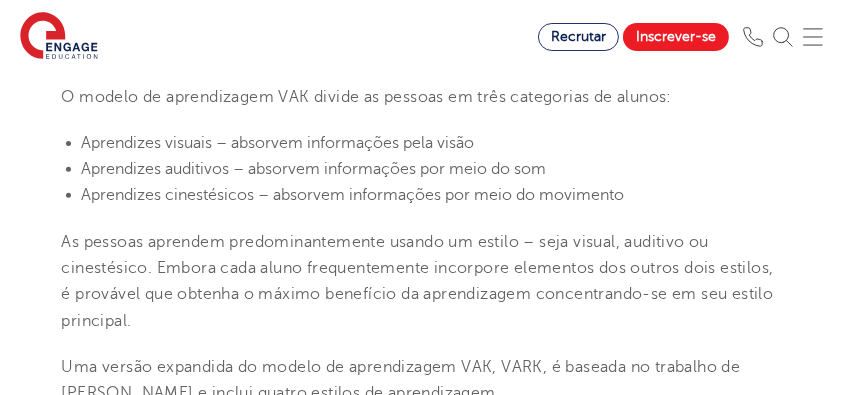 drag, startPoint x: 175, startPoint y: 170, endPoint x: 204, endPoint y: 177, distance: 29.832869 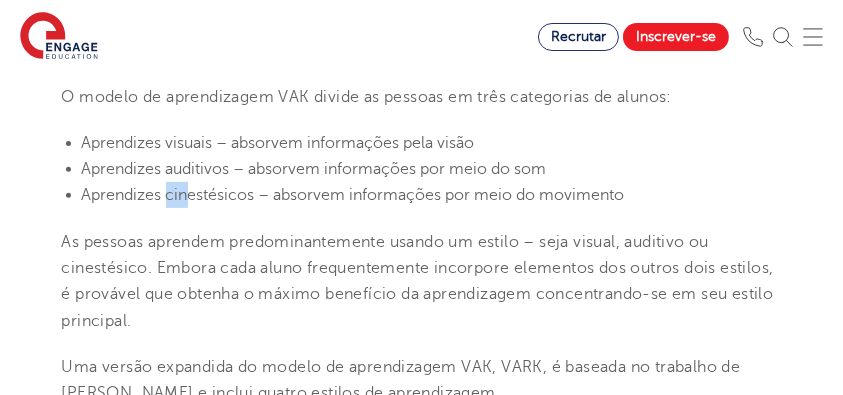 click on "Aprendizes cinestésicos – absorvem informações por meio do movimento" at bounding box center (353, 195) 